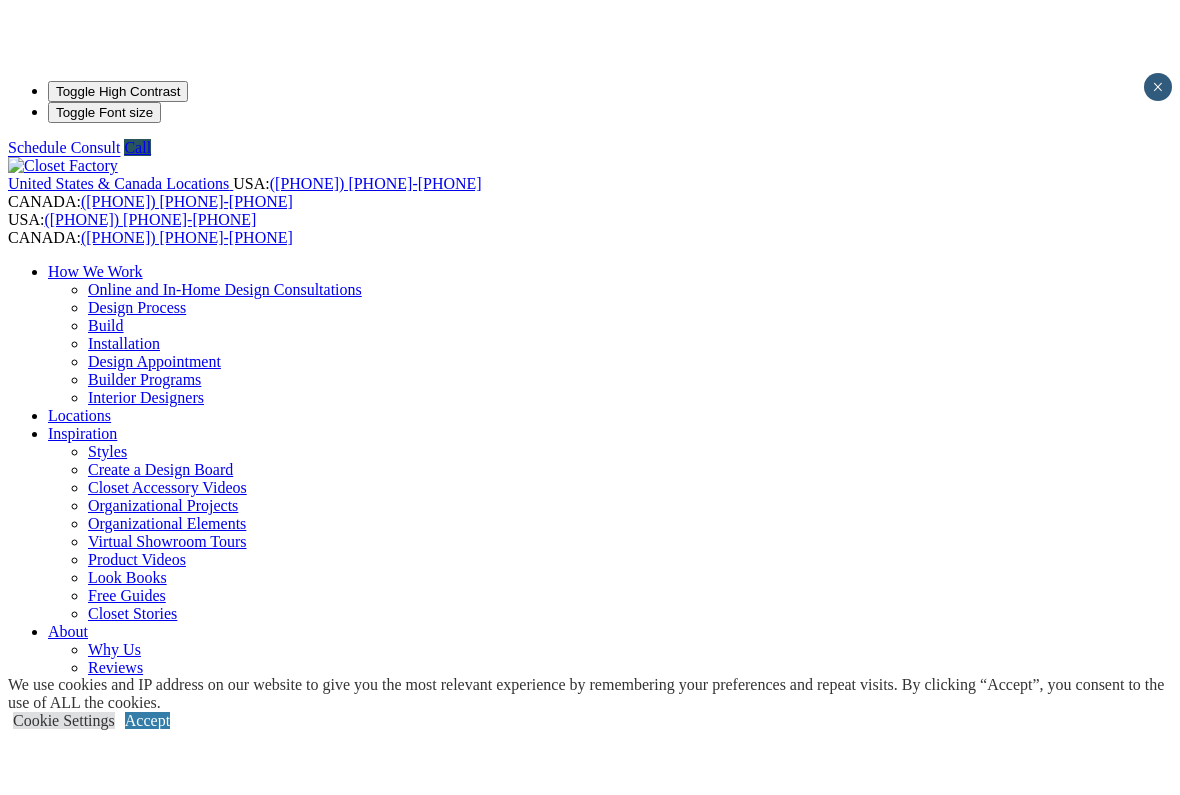 scroll, scrollTop: 0, scrollLeft: 0, axis: both 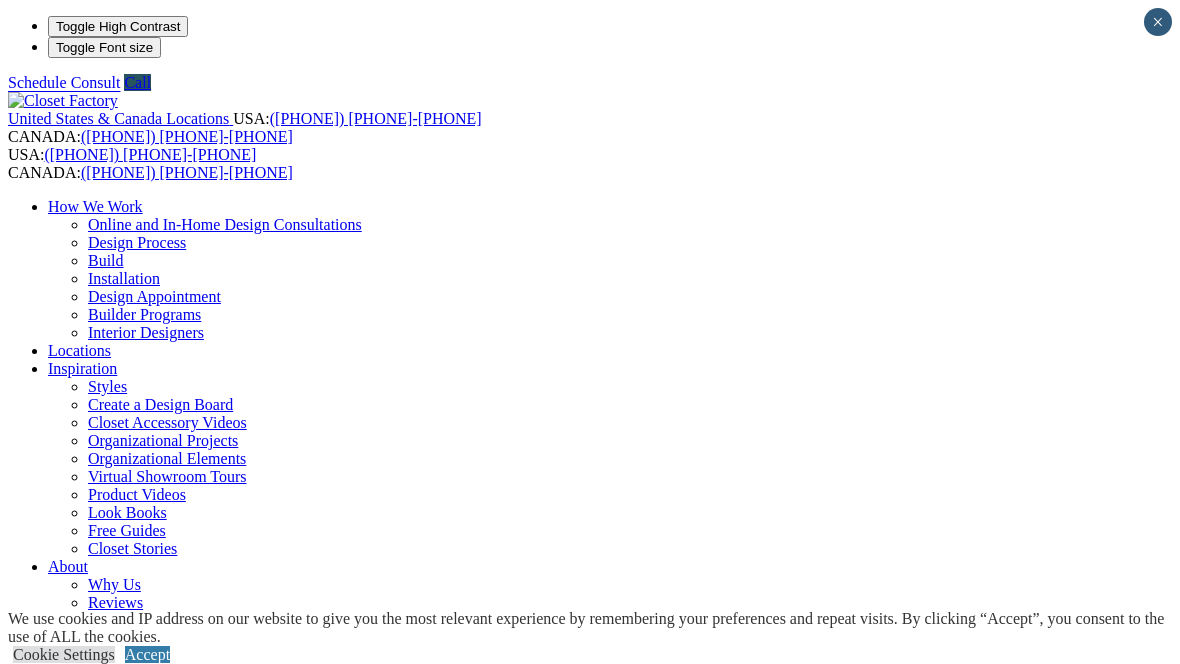 click on "Zipcode (Required)" at bounding box center (79, 1597) 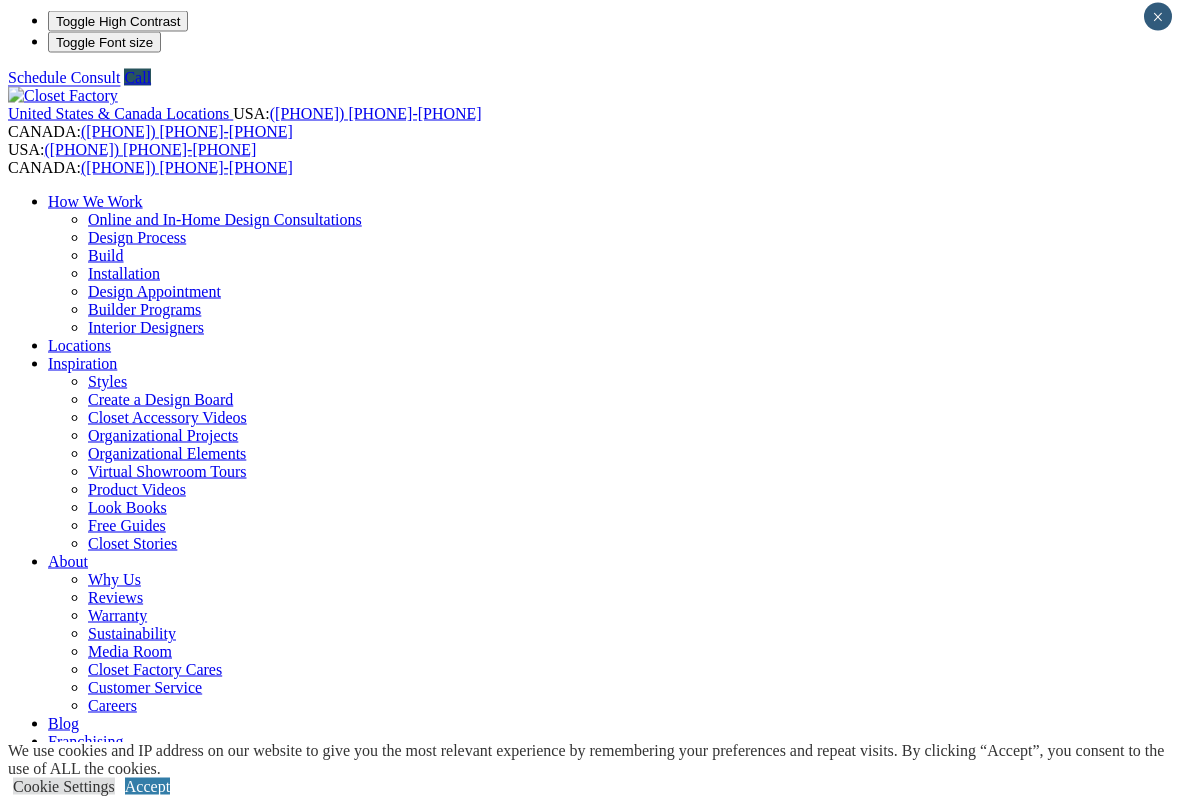 scroll, scrollTop: 6, scrollLeft: 0, axis: vertical 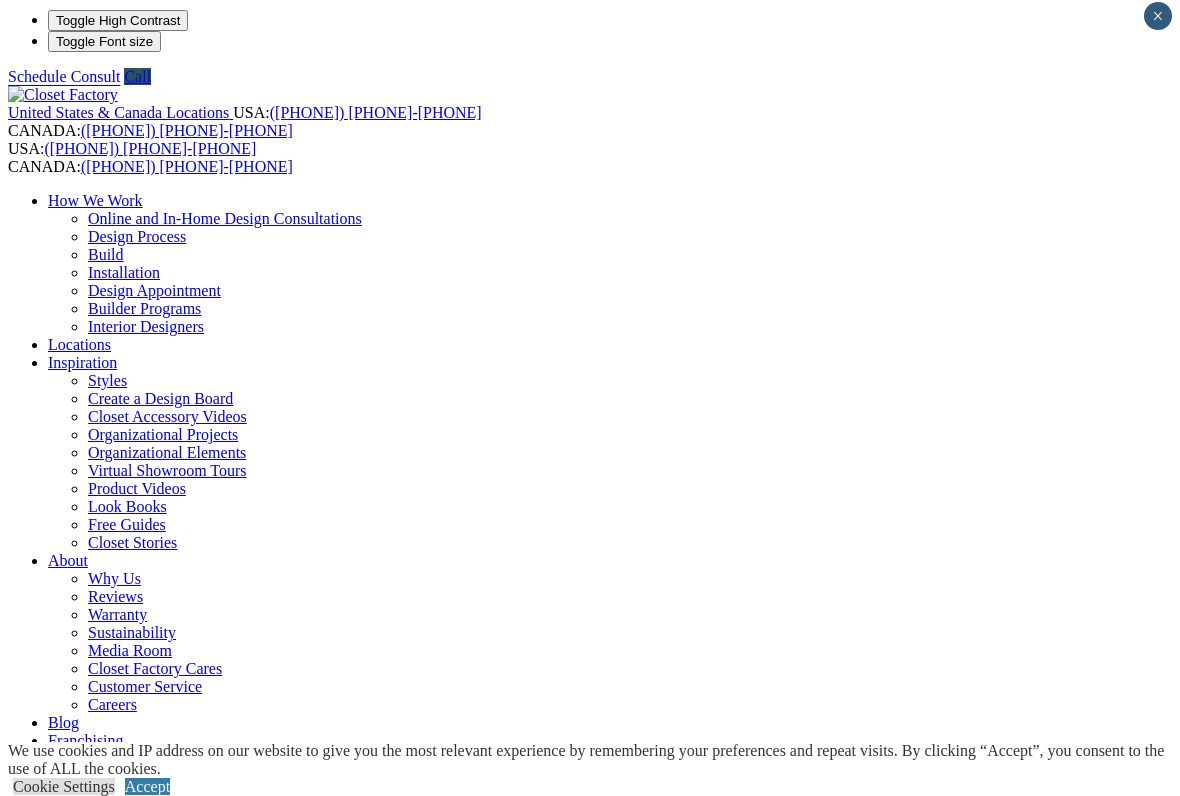 click on "Reach-in Closets" at bounding box center (142, 898) 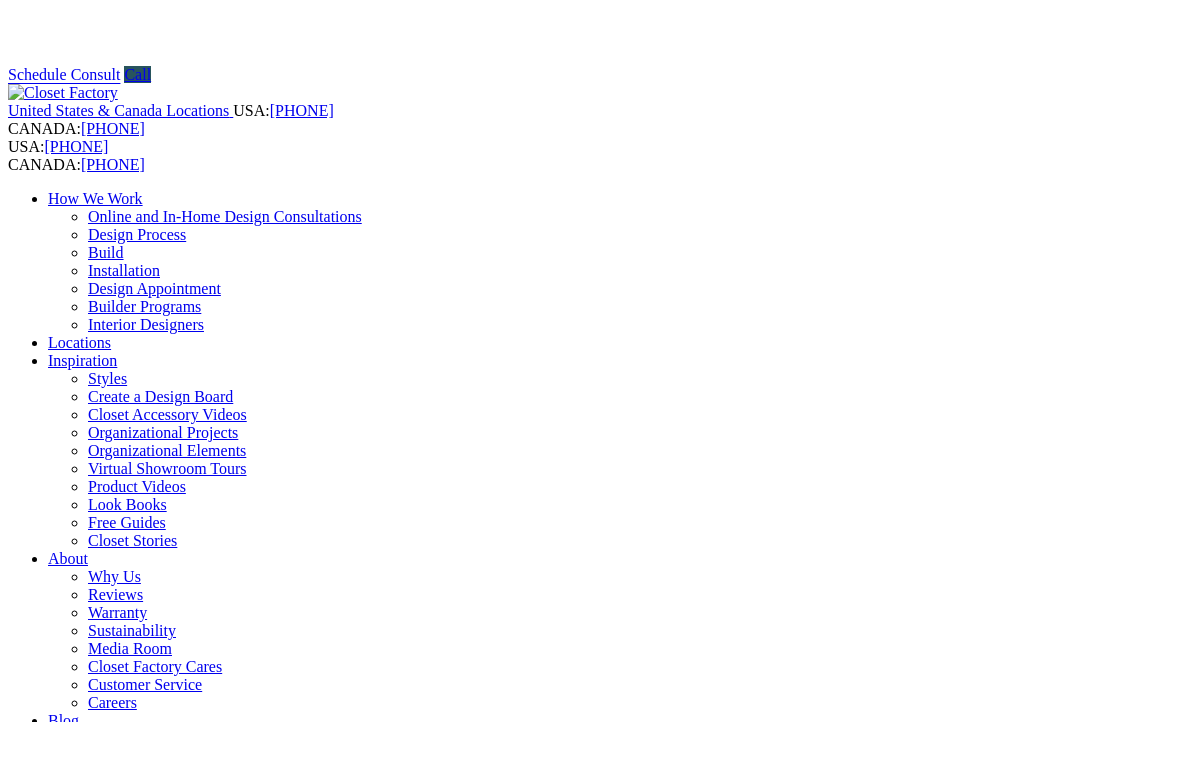 scroll, scrollTop: 0, scrollLeft: 0, axis: both 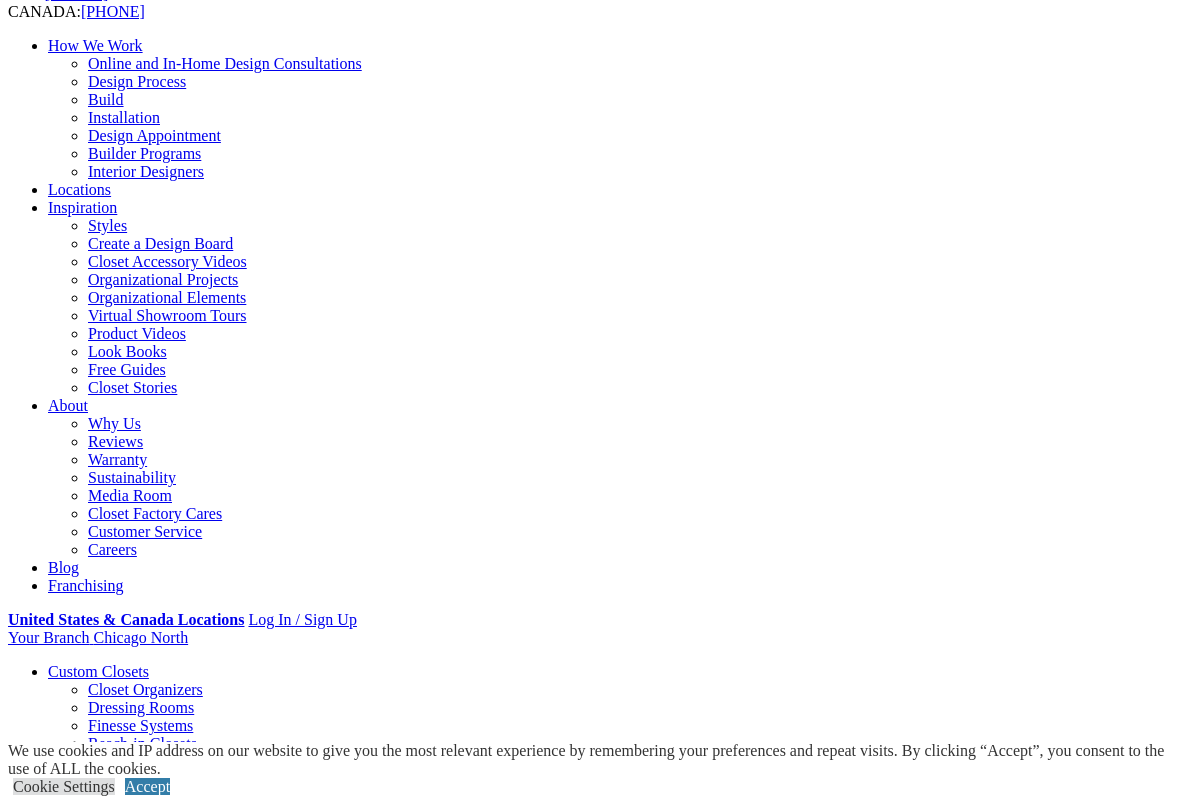 click on "Reach-in Closets
Adding a custom closet system is a must for reach-ins if storage or even organization is a priority for the bedroom.
Free Design Appointment" at bounding box center [590, 1273] 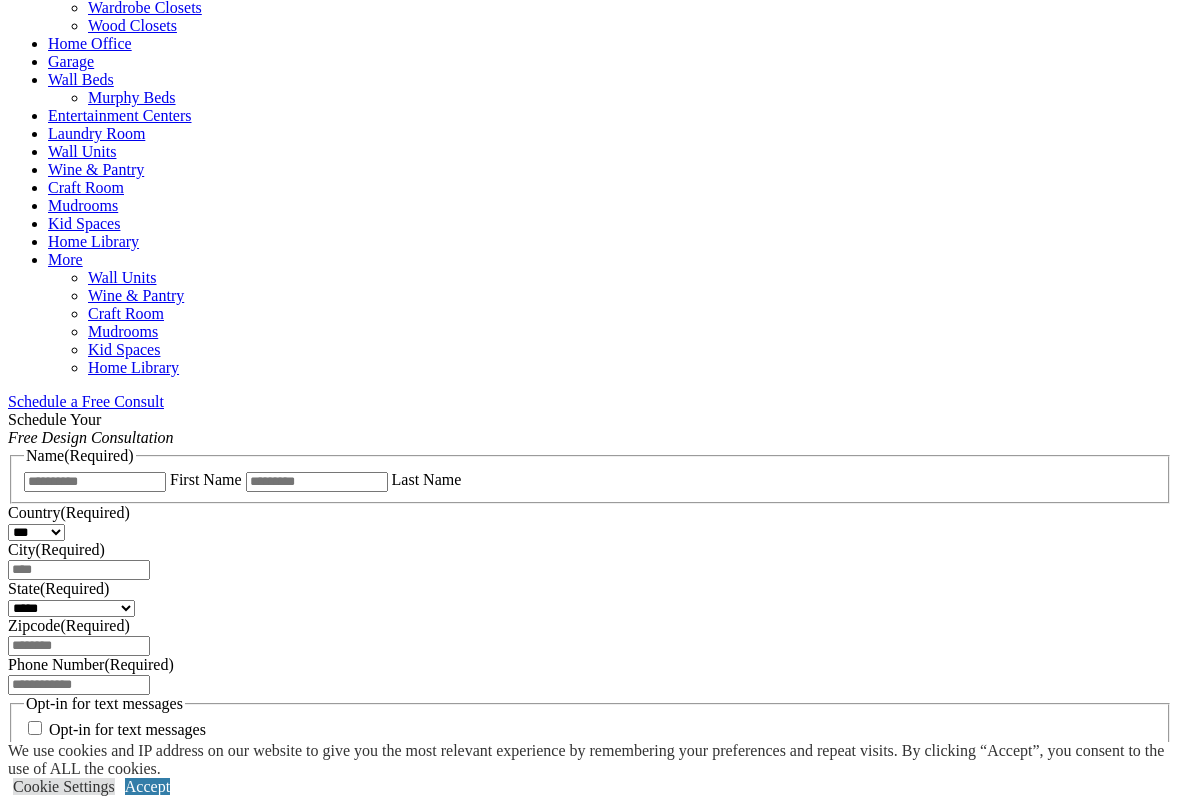 scroll, scrollTop: 1175, scrollLeft: 0, axis: vertical 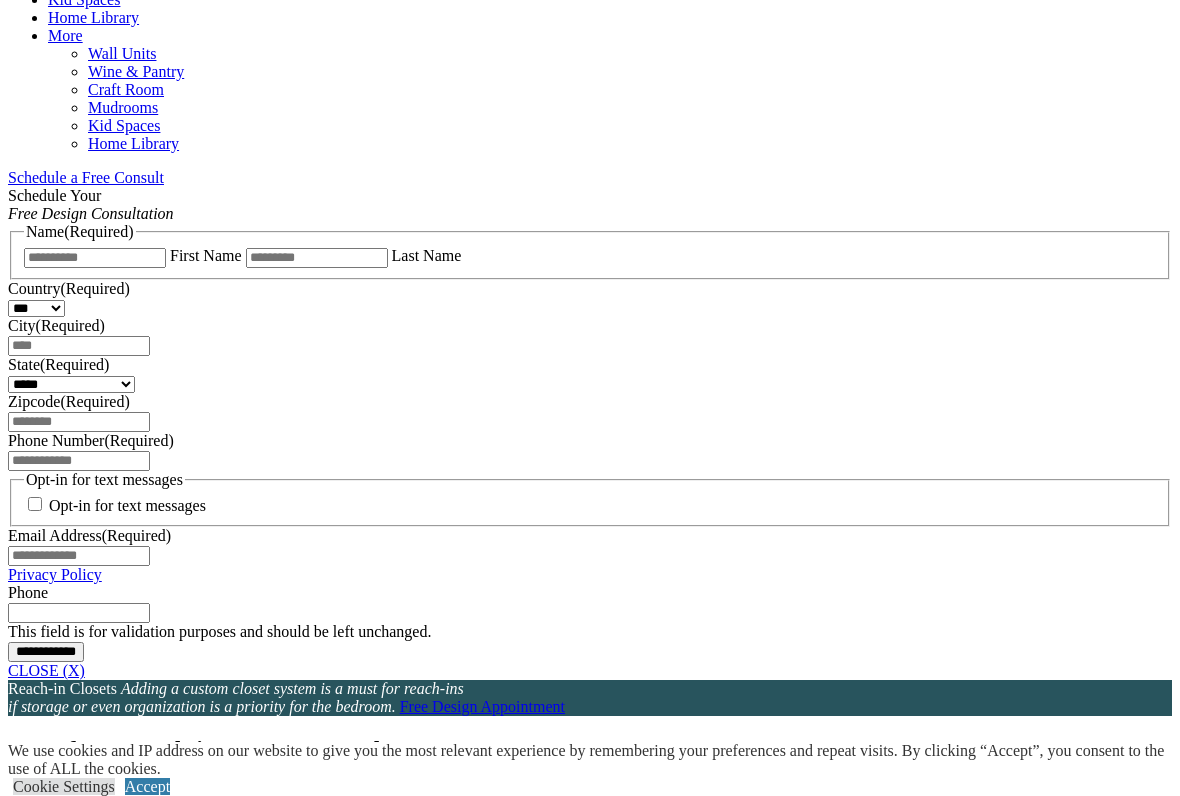 click on "CLOSE (X)" at bounding box center [46, 670] 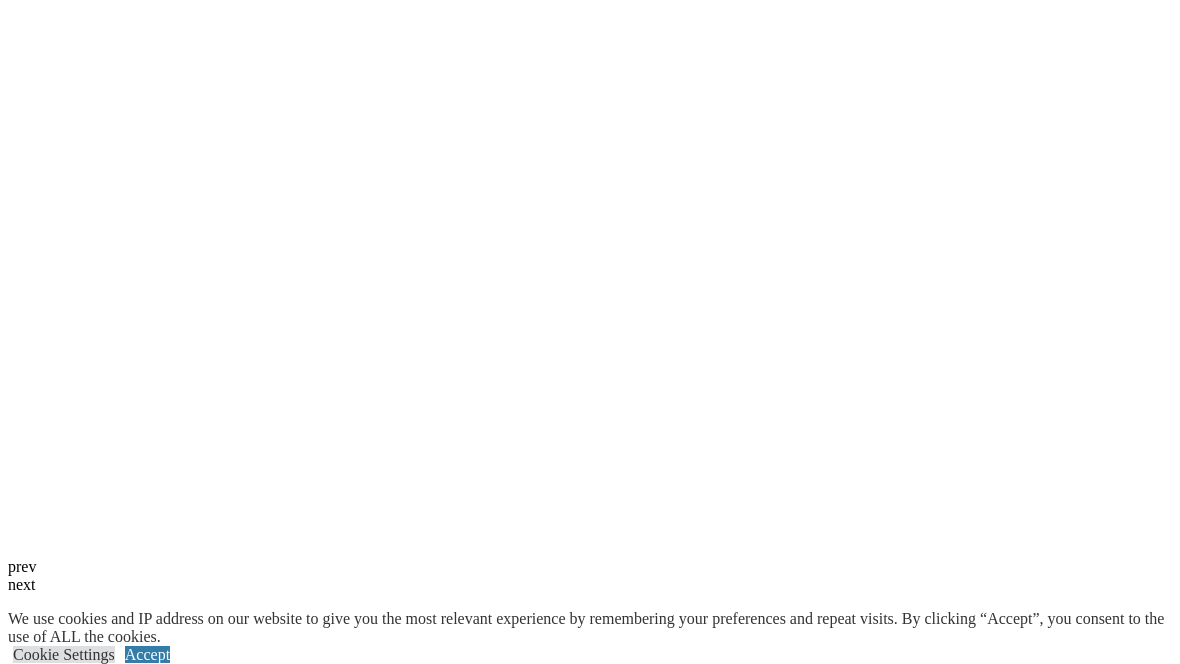 scroll, scrollTop: 3813, scrollLeft: 0, axis: vertical 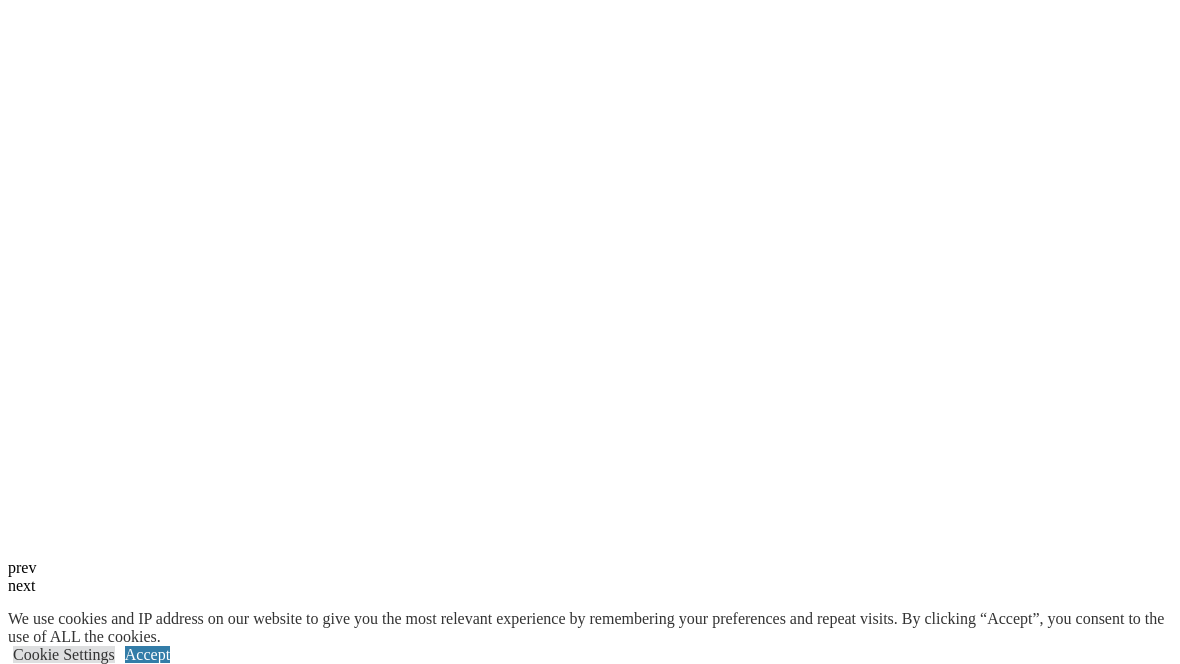click at bounding box center (131, 3427) 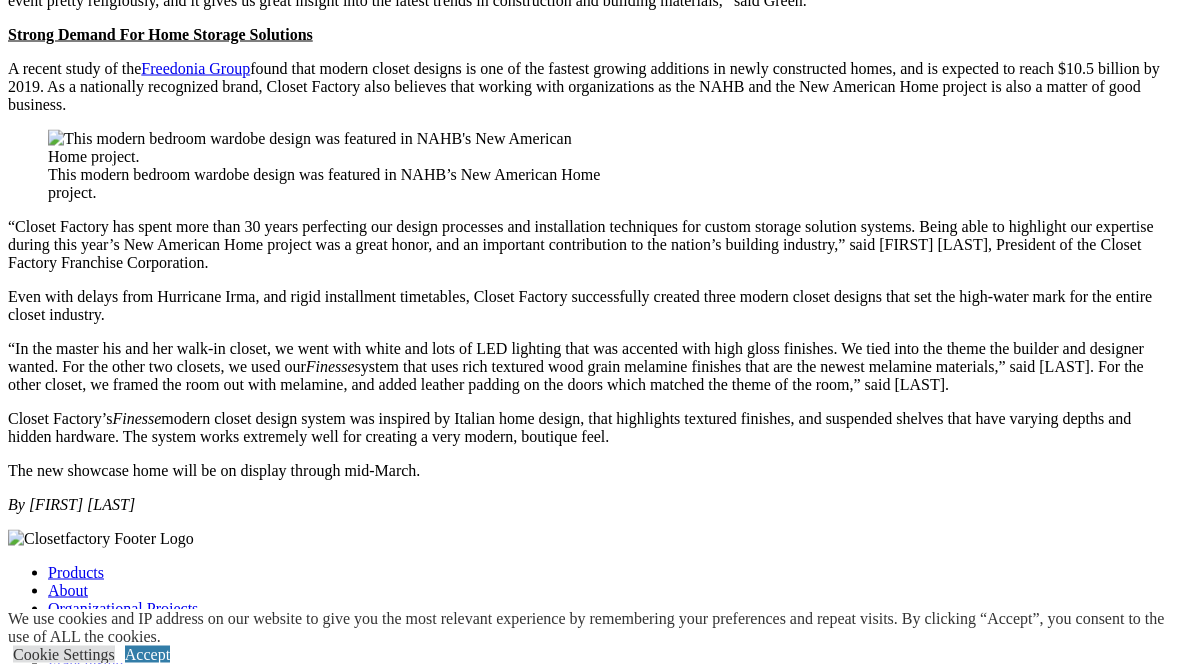 scroll, scrollTop: 2172, scrollLeft: 0, axis: vertical 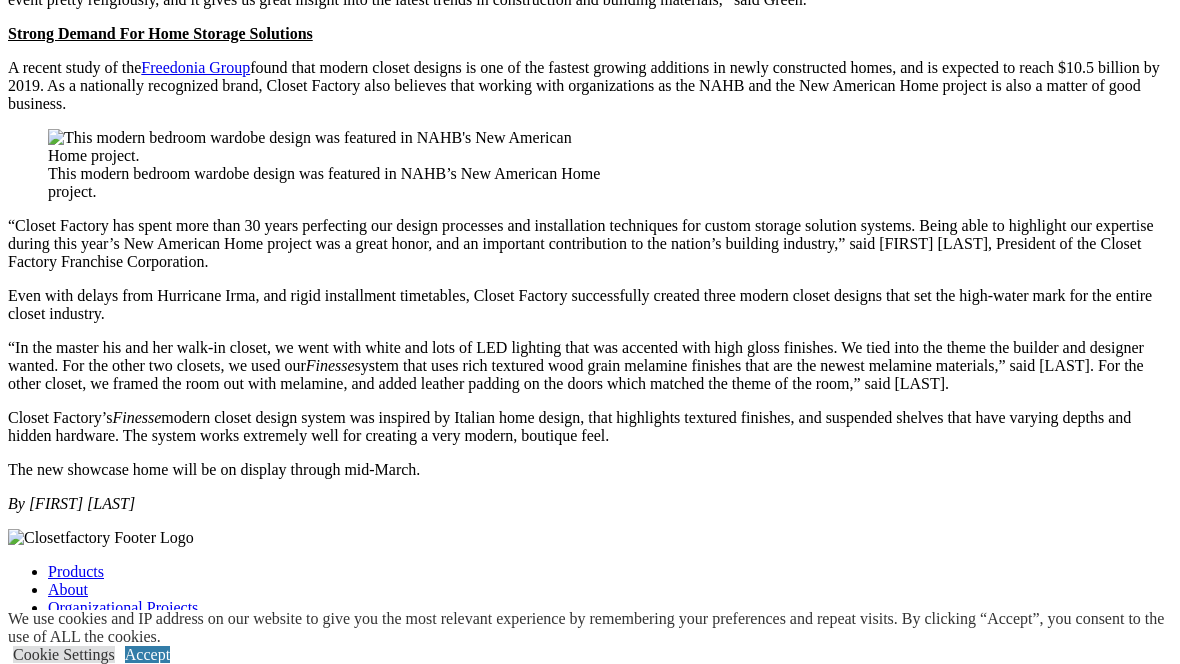 click on "Wardrobe Closets" at bounding box center [145, -1214] 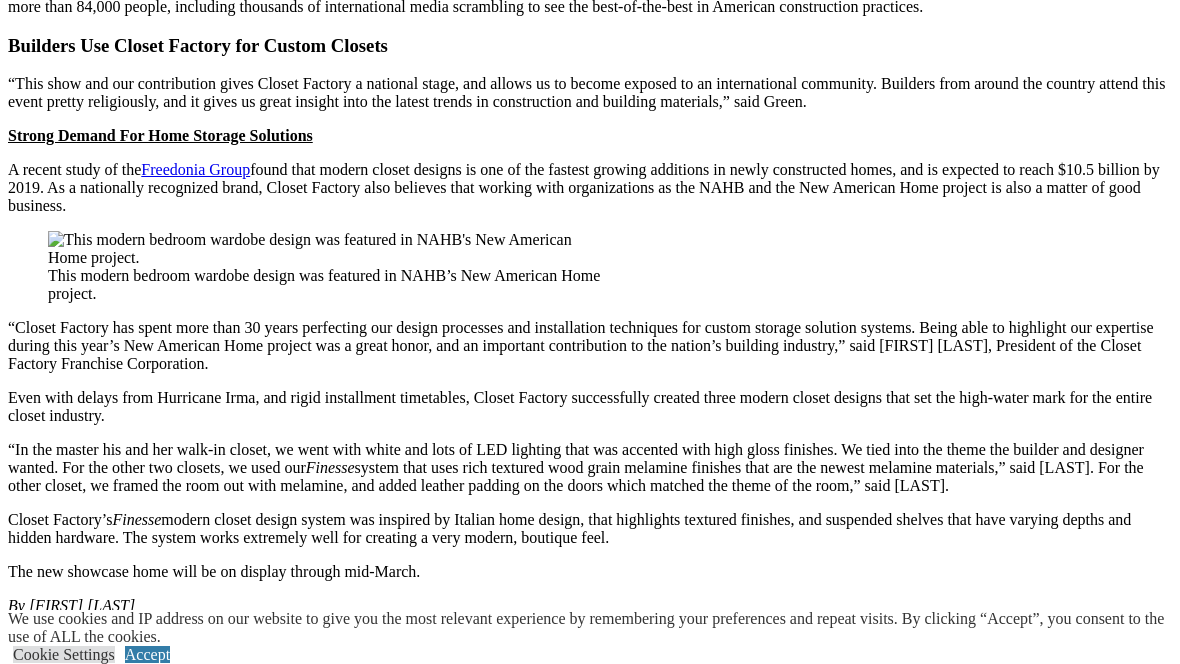 click on "Wardrobe Closets" at bounding box center [145, -1214] 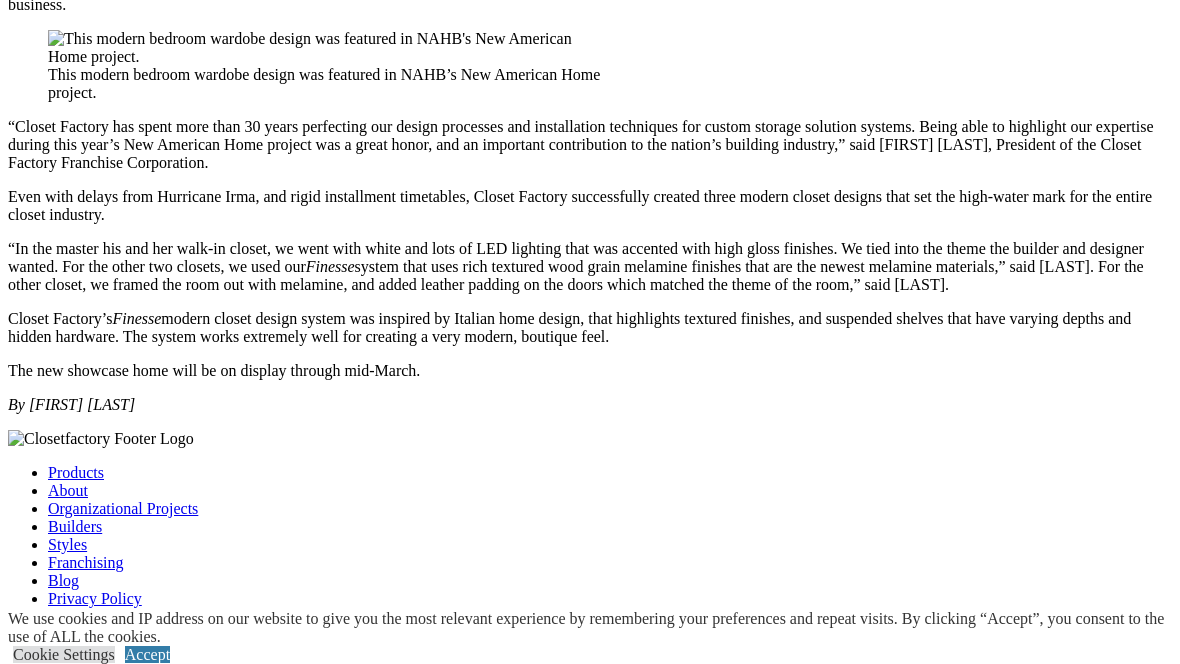click on "Custom Closets" at bounding box center (98, -1340) 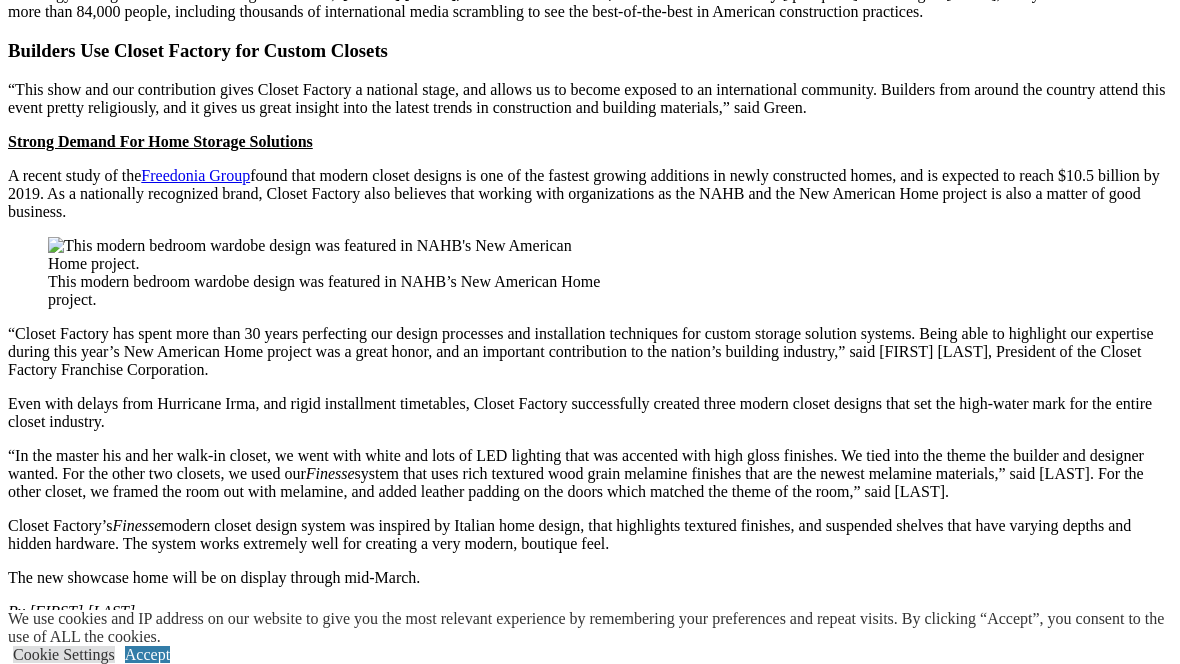 click on "Wardrobe Closets" at bounding box center (145, -1214) 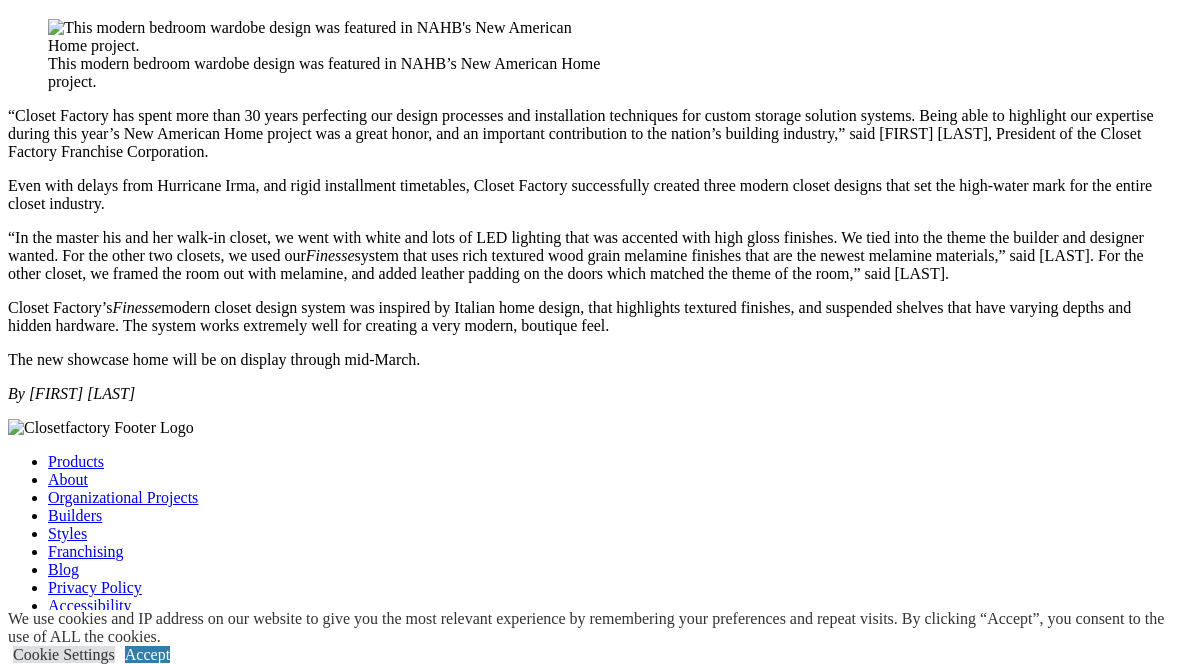 click on "Closet Organizers" at bounding box center [145, -1322] 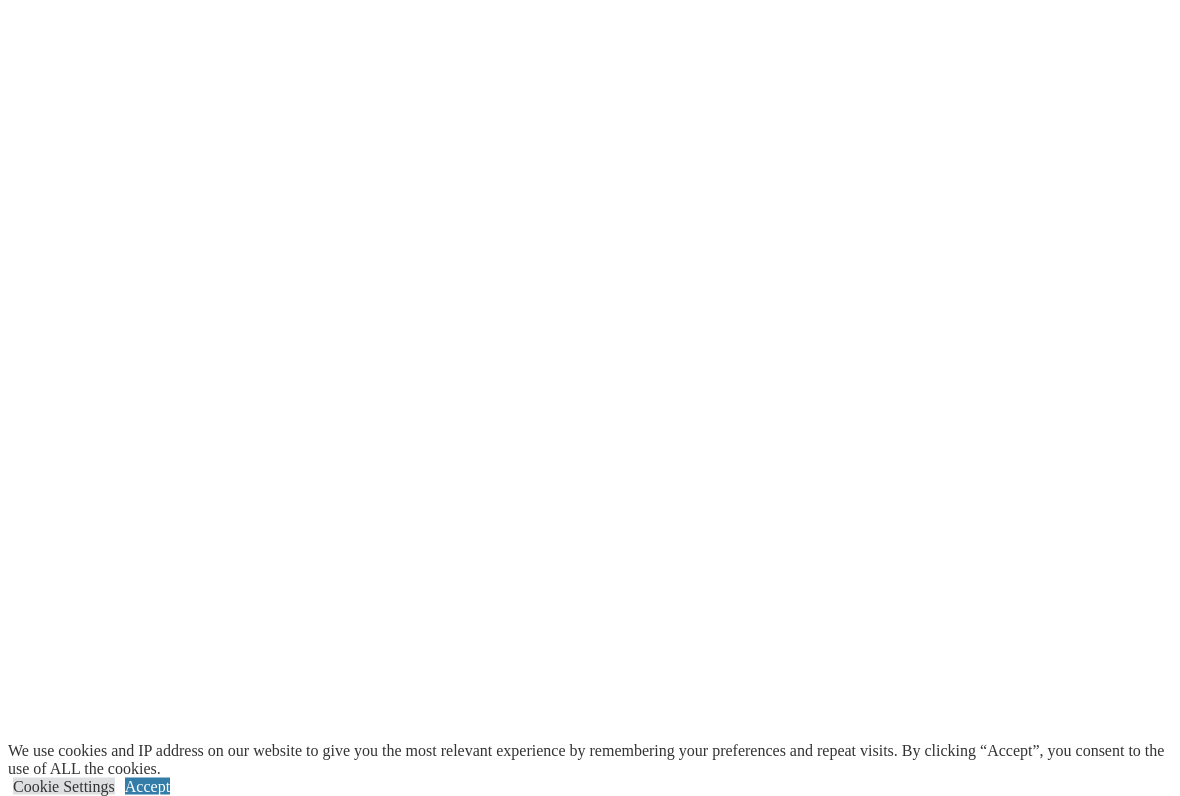 scroll, scrollTop: 2248, scrollLeft: 0, axis: vertical 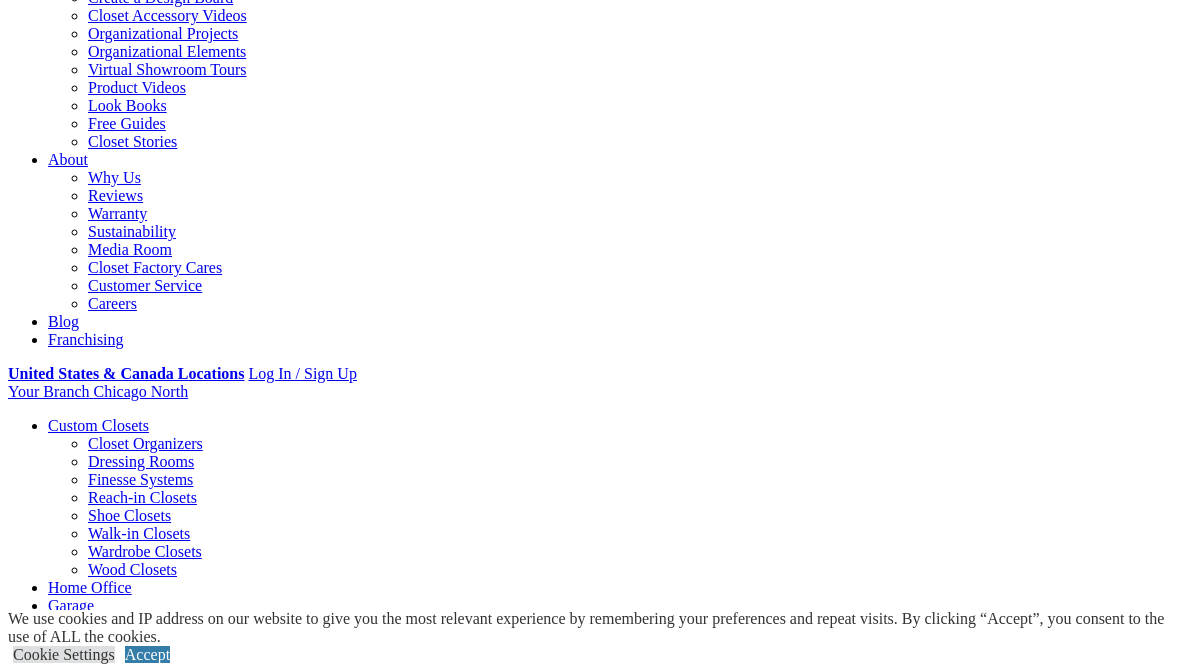 click on "Gallery" at bounding box center [111, 1565] 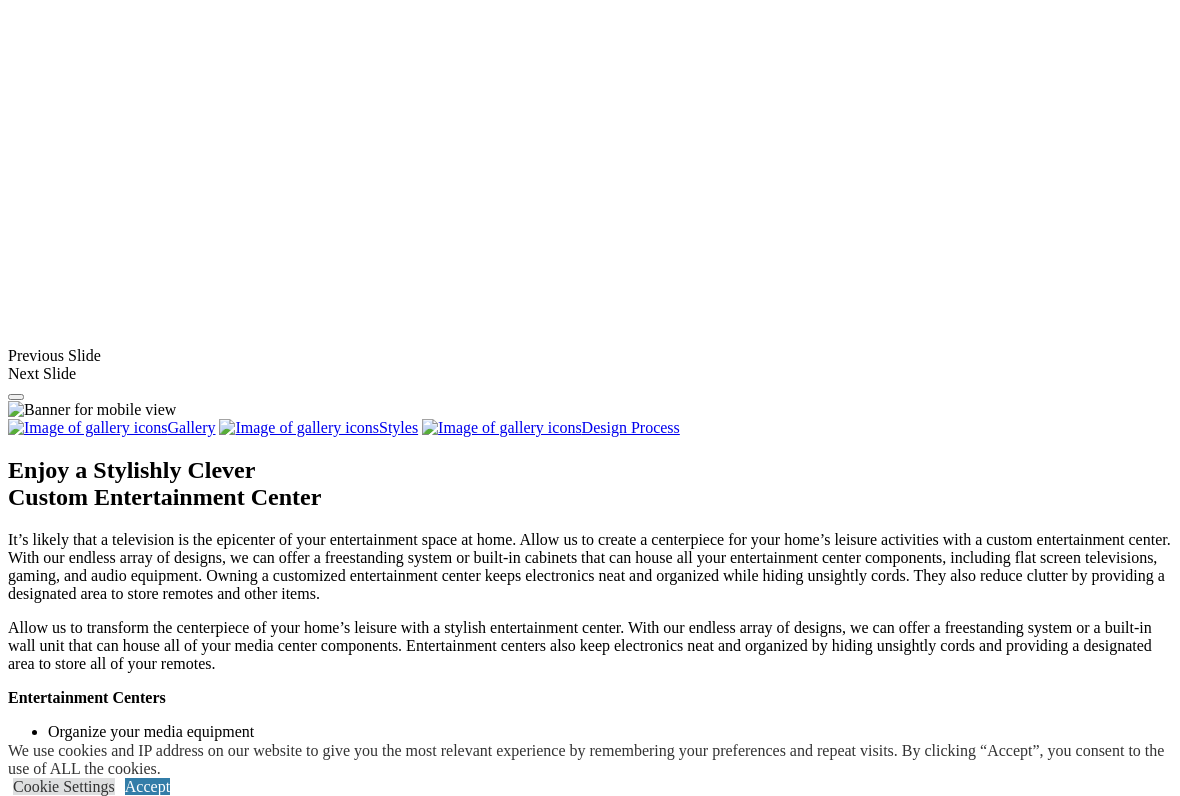 scroll, scrollTop: 1546, scrollLeft: 0, axis: vertical 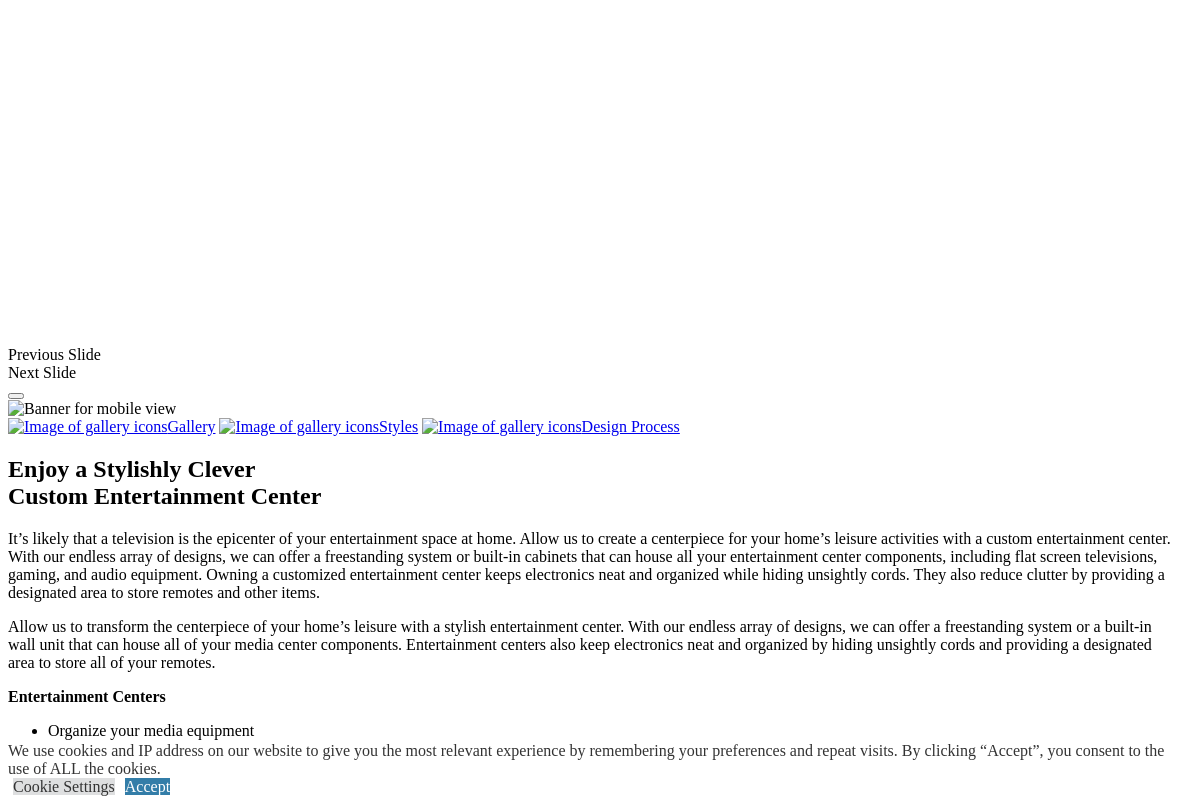 click at bounding box center [57, 1330] 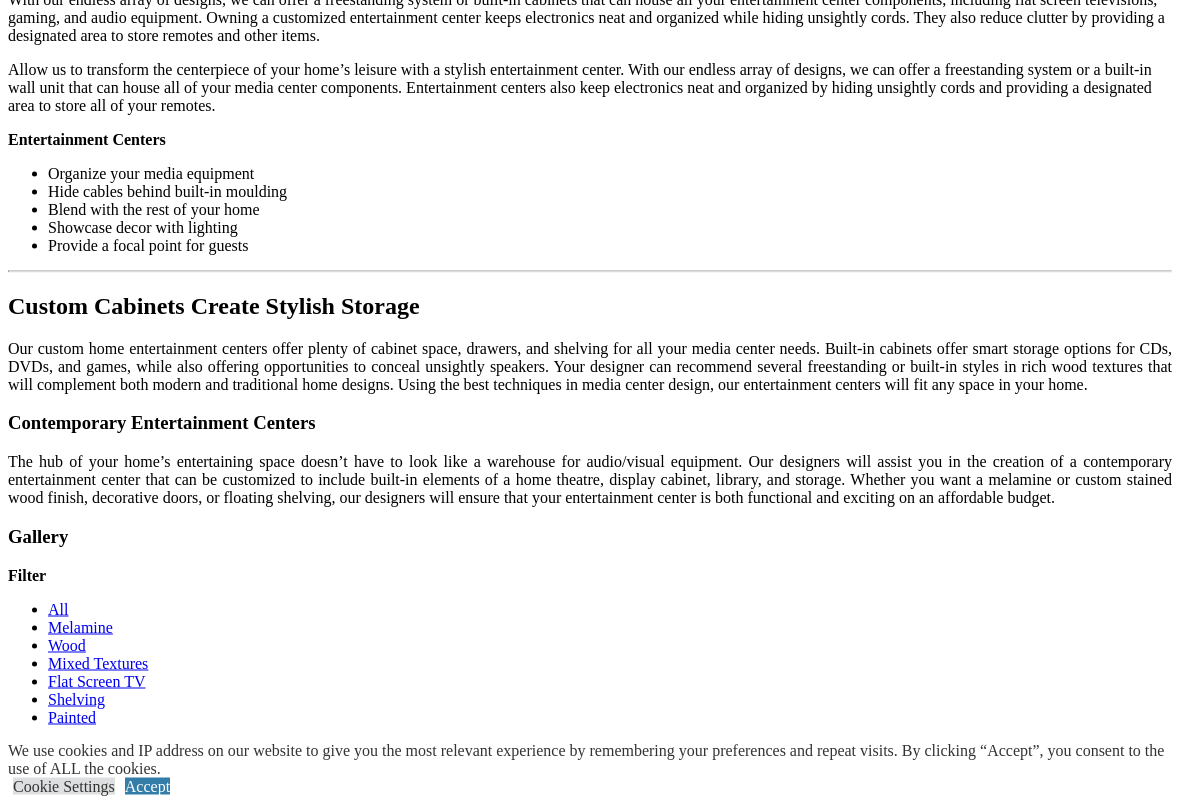 scroll, scrollTop: 2104, scrollLeft: 0, axis: vertical 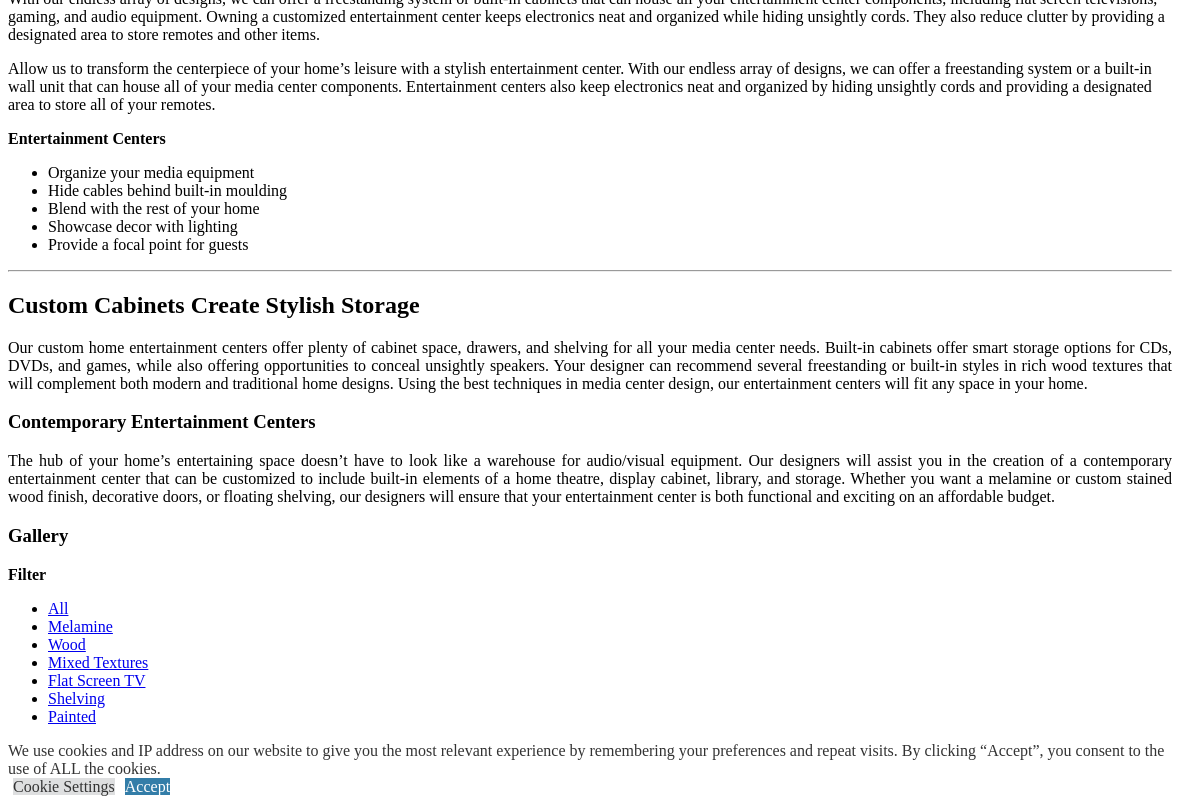 click on "Reach-in Closets" at bounding box center (142, -1200) 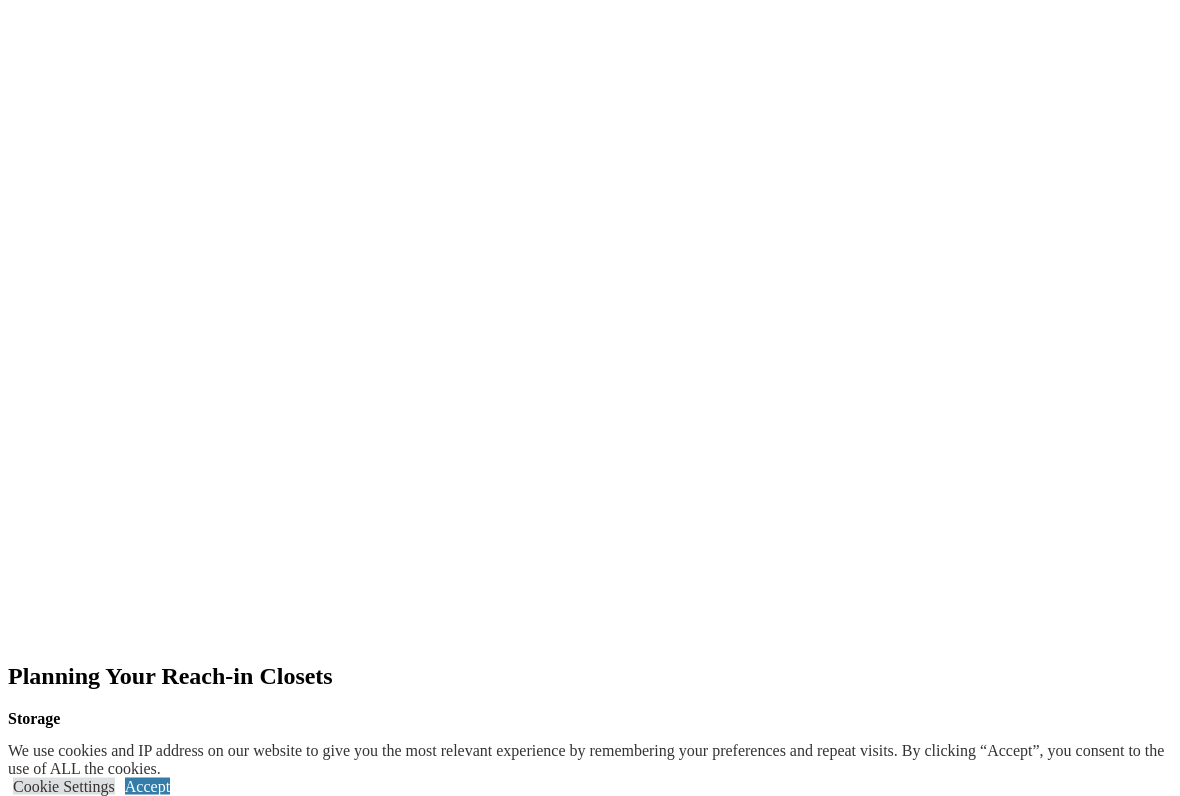 scroll, scrollTop: 2182, scrollLeft: 0, axis: vertical 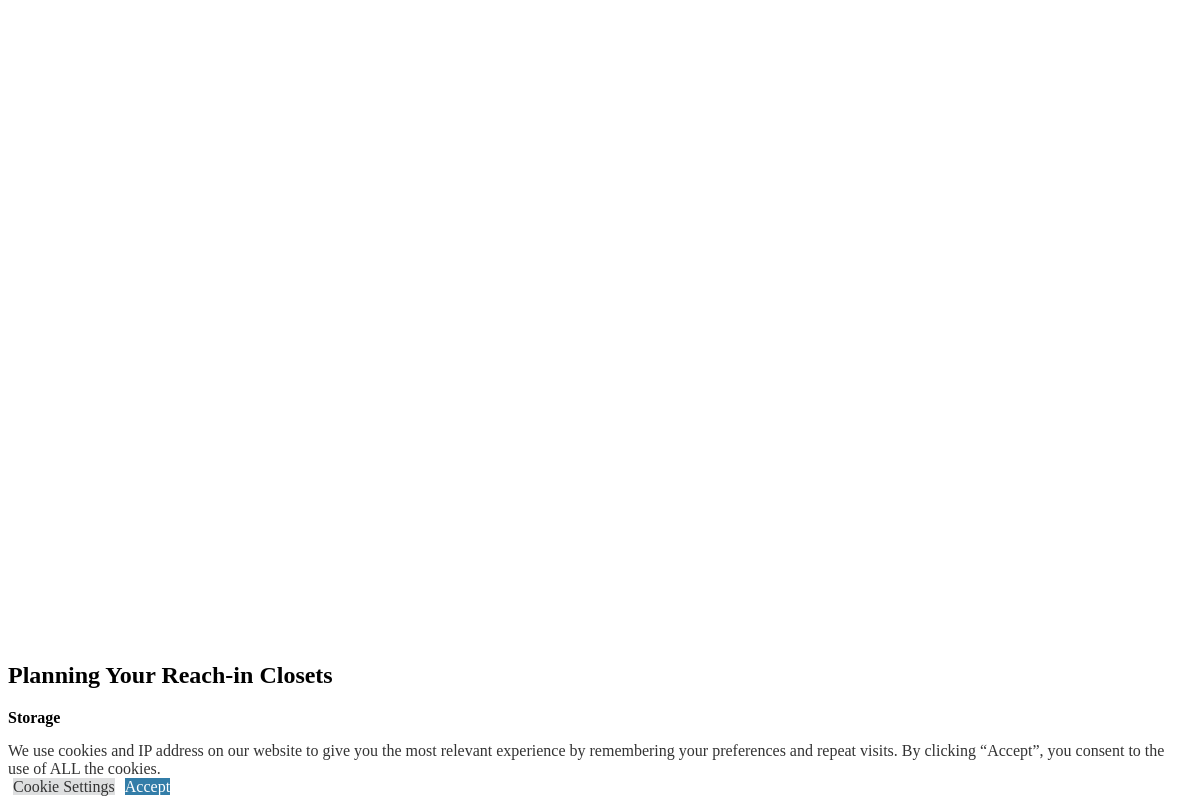 click on "prev" at bounding box center [590, 2943] 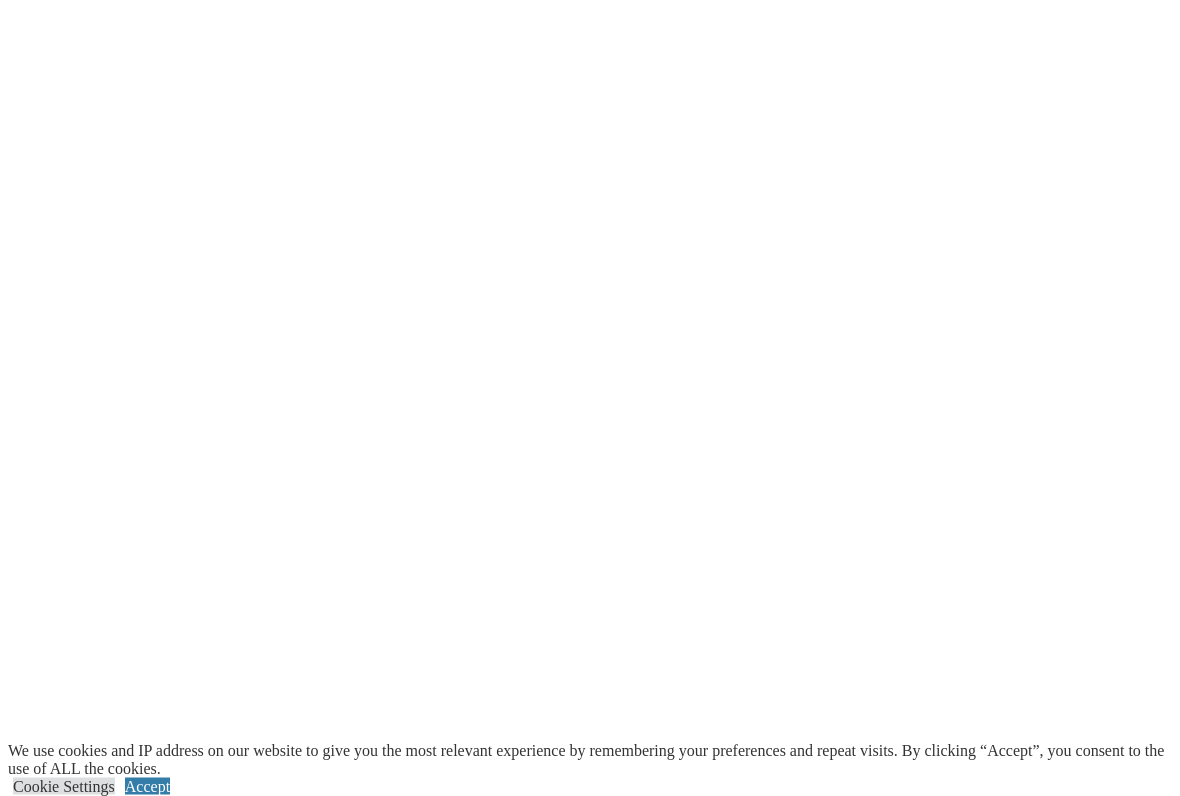 scroll, scrollTop: 3658, scrollLeft: 0, axis: vertical 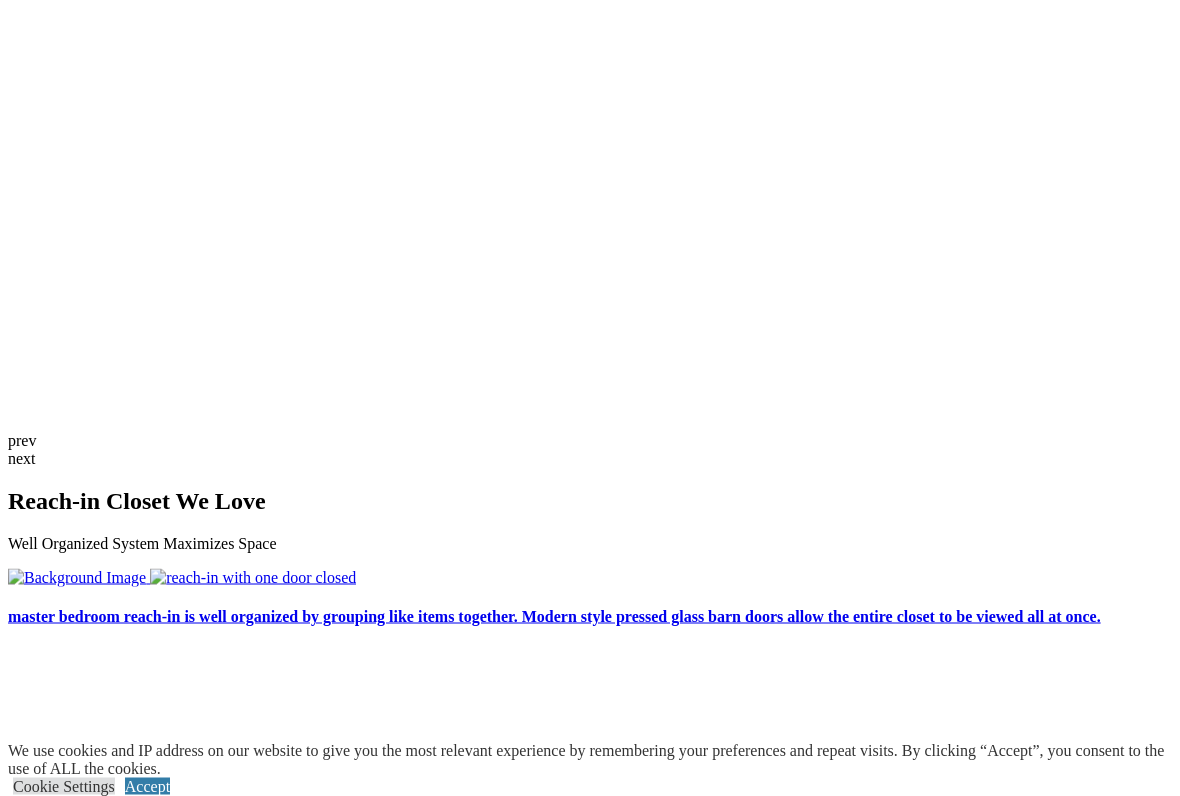 click at bounding box center [151, 3379] 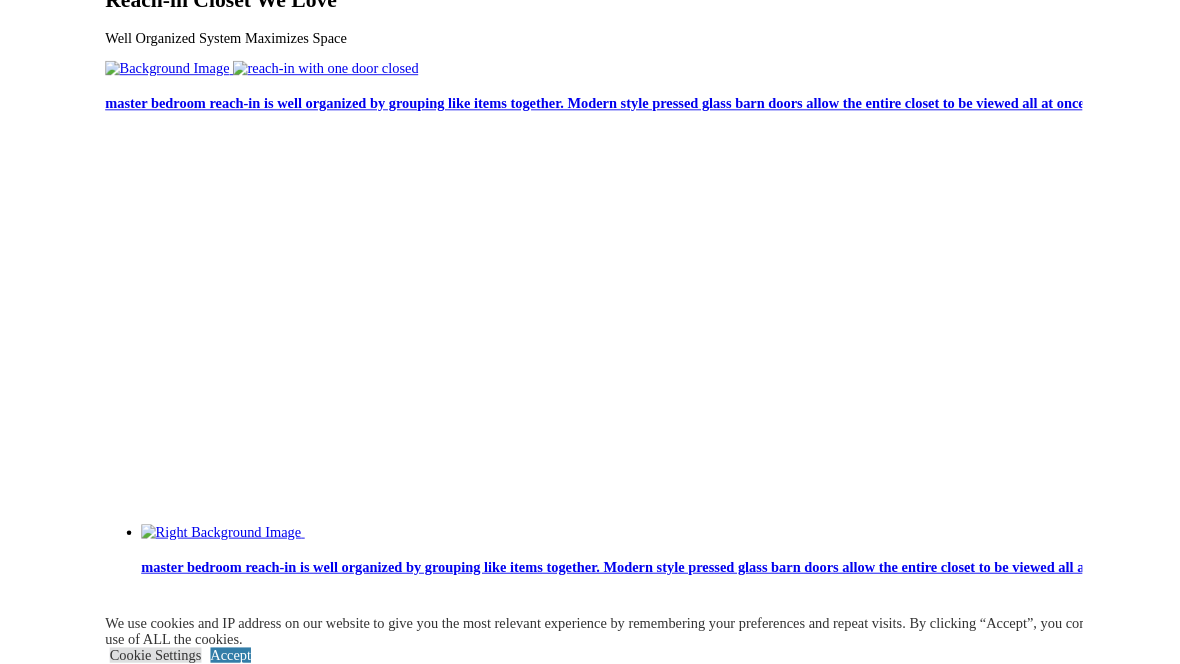 scroll, scrollTop: 4163, scrollLeft: 0, axis: vertical 